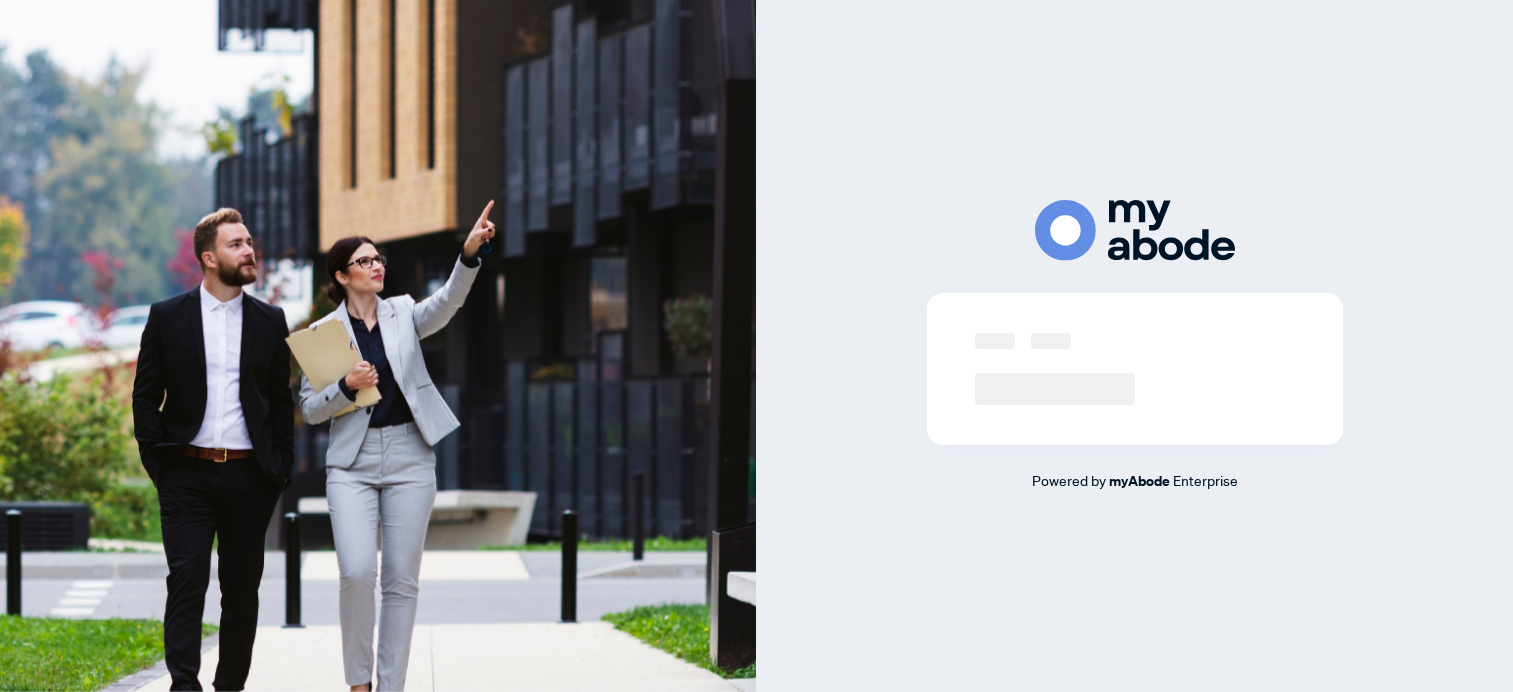 scroll, scrollTop: 0, scrollLeft: 0, axis: both 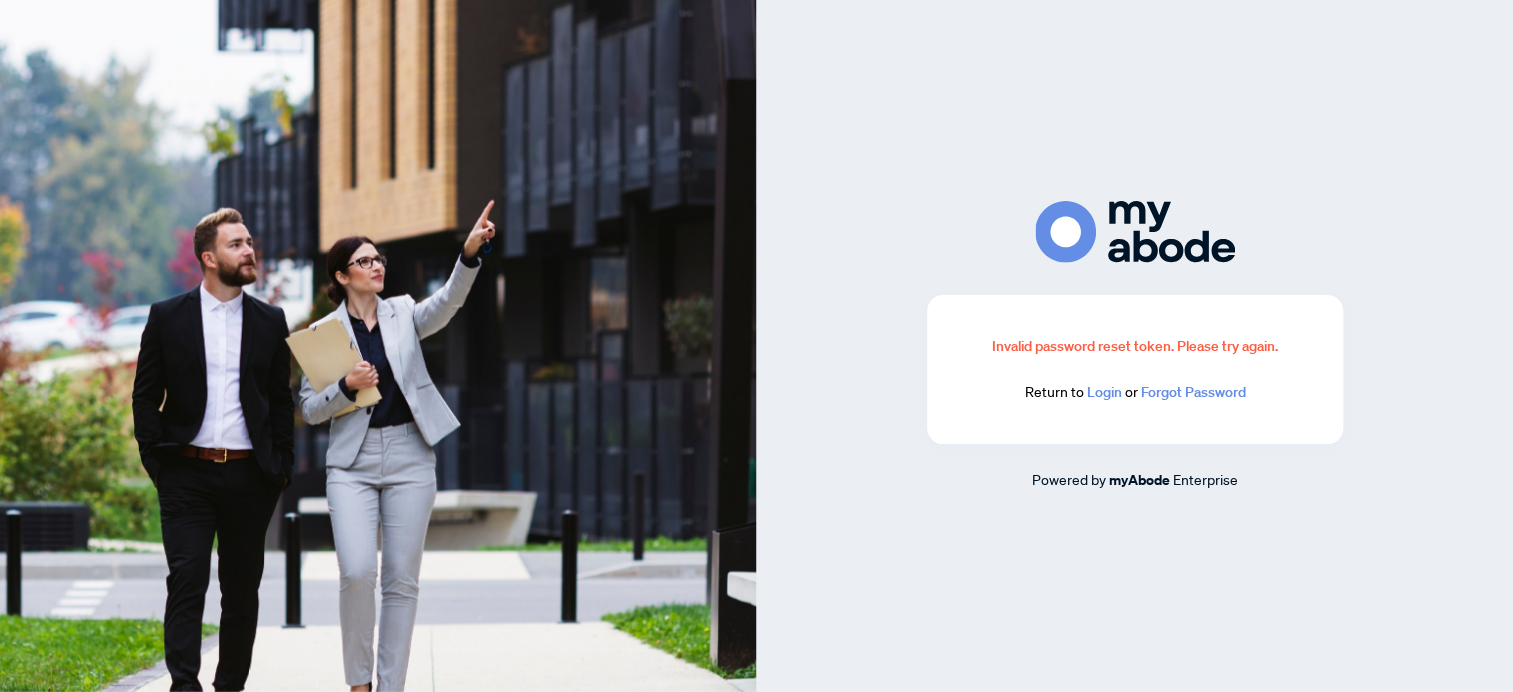 click on "Login" at bounding box center [1103, 392] 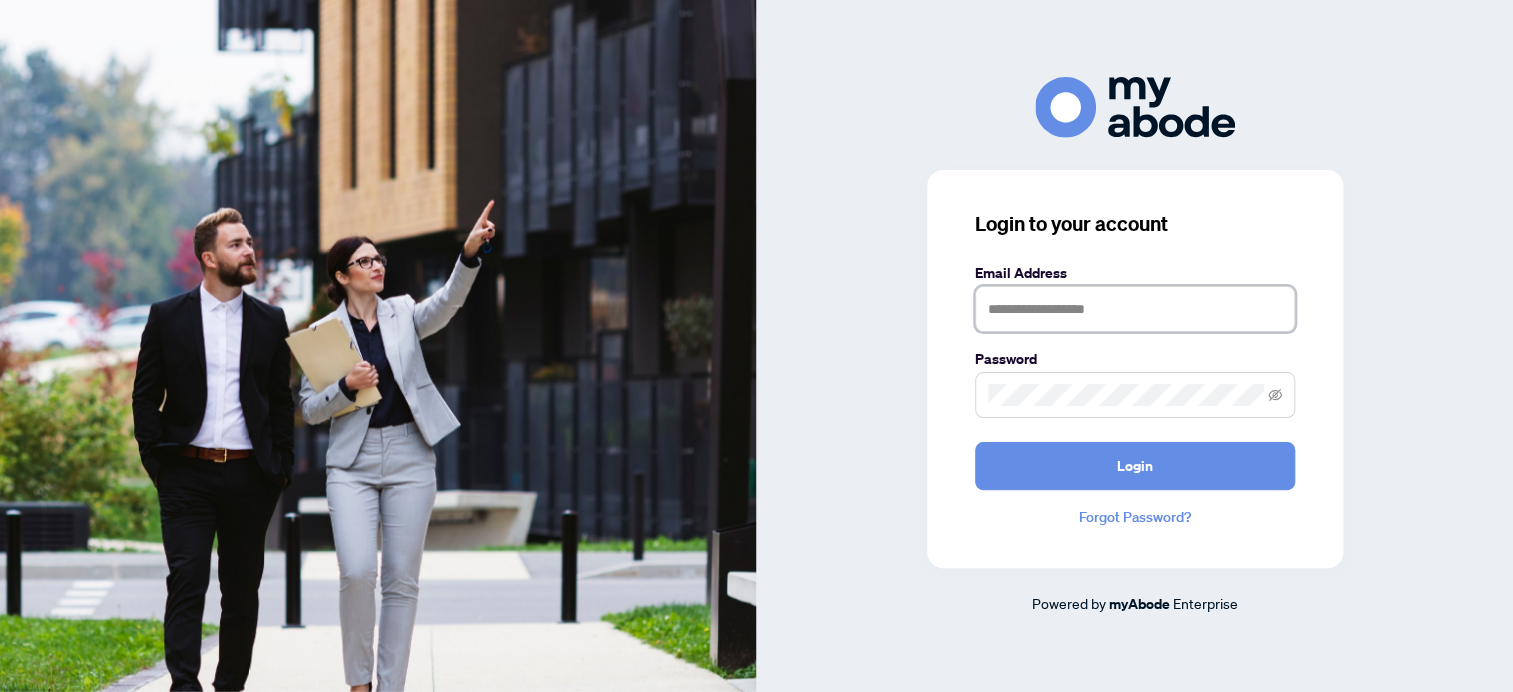 click at bounding box center [1135, 309] 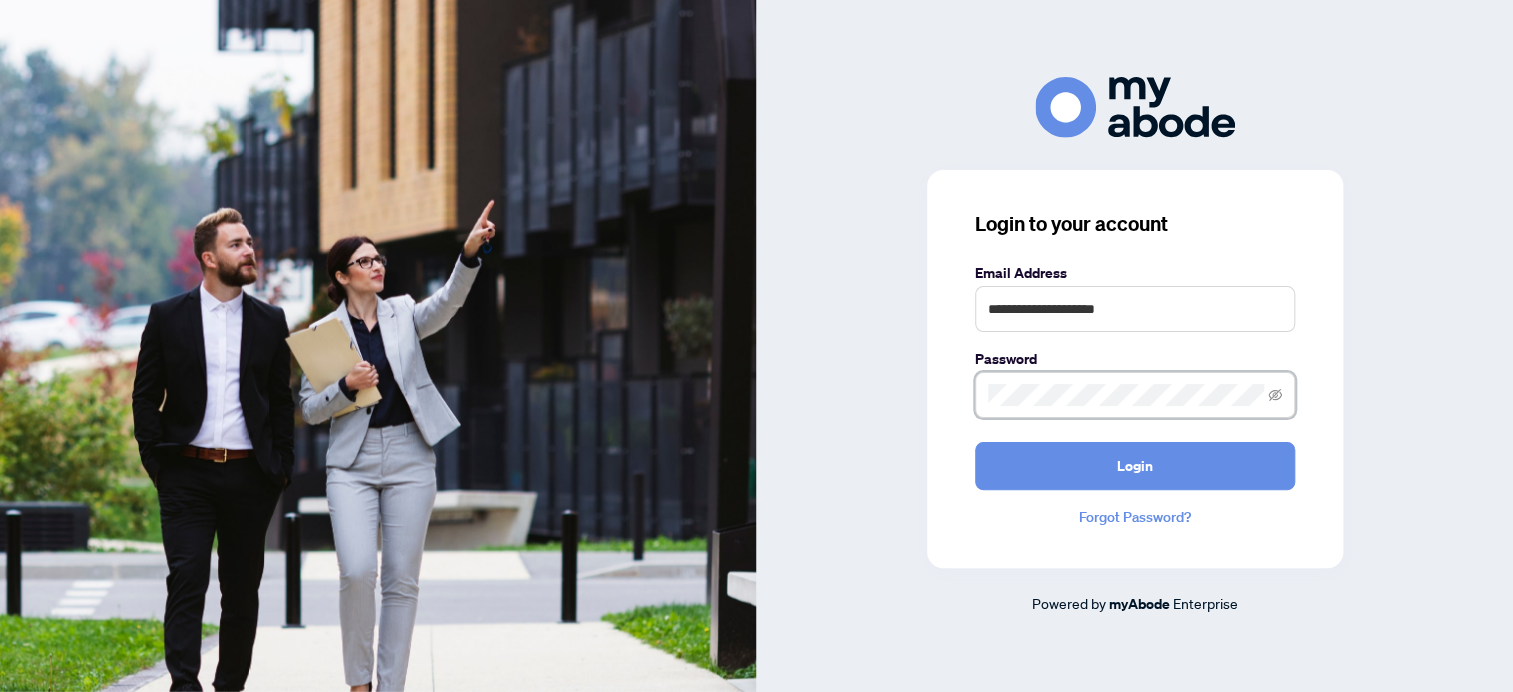 click on "Login" at bounding box center [1135, 466] 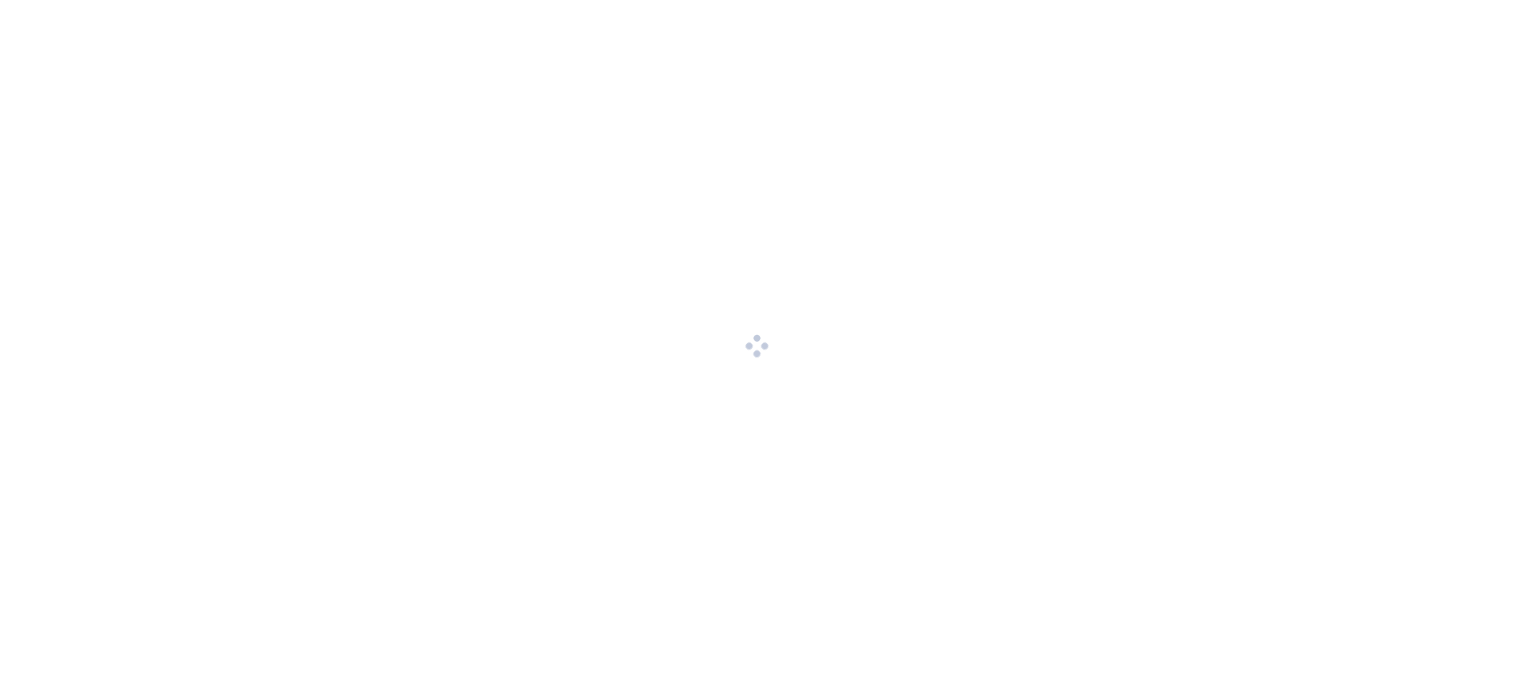 scroll, scrollTop: 0, scrollLeft: 0, axis: both 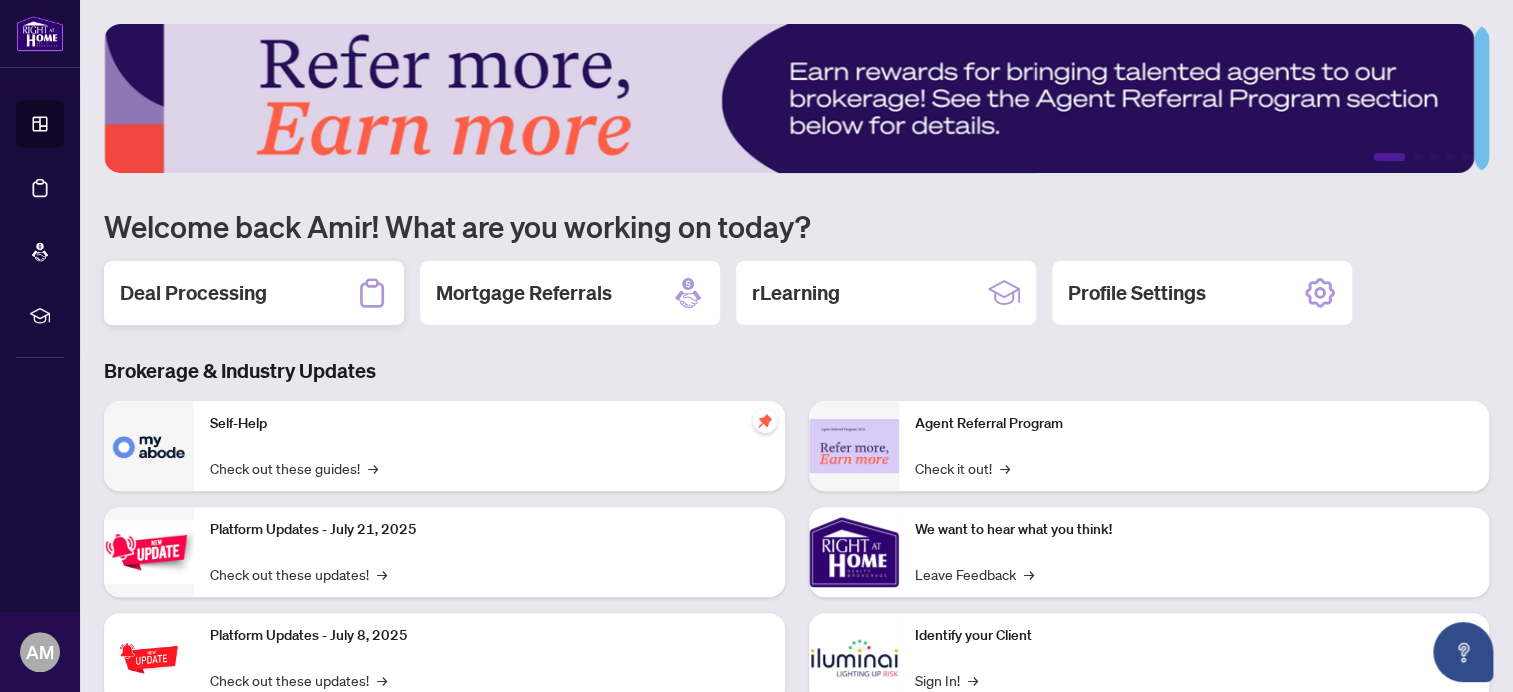 click on "Deal Processing" at bounding box center (193, 293) 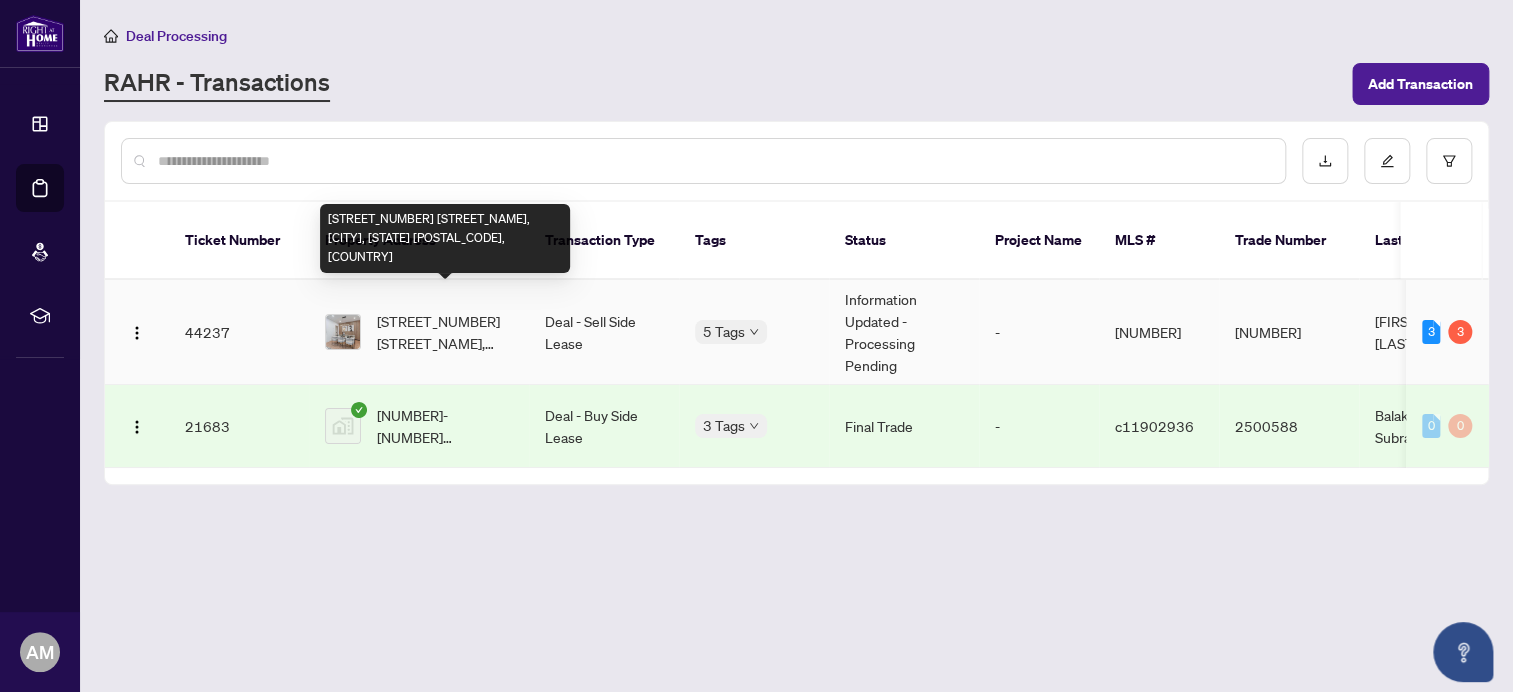 click on "[STREET_NUMBER] [STREET_NAME], [CITY], [STATE] [POSTAL_CODE], [COUNTRY]" at bounding box center [445, 332] 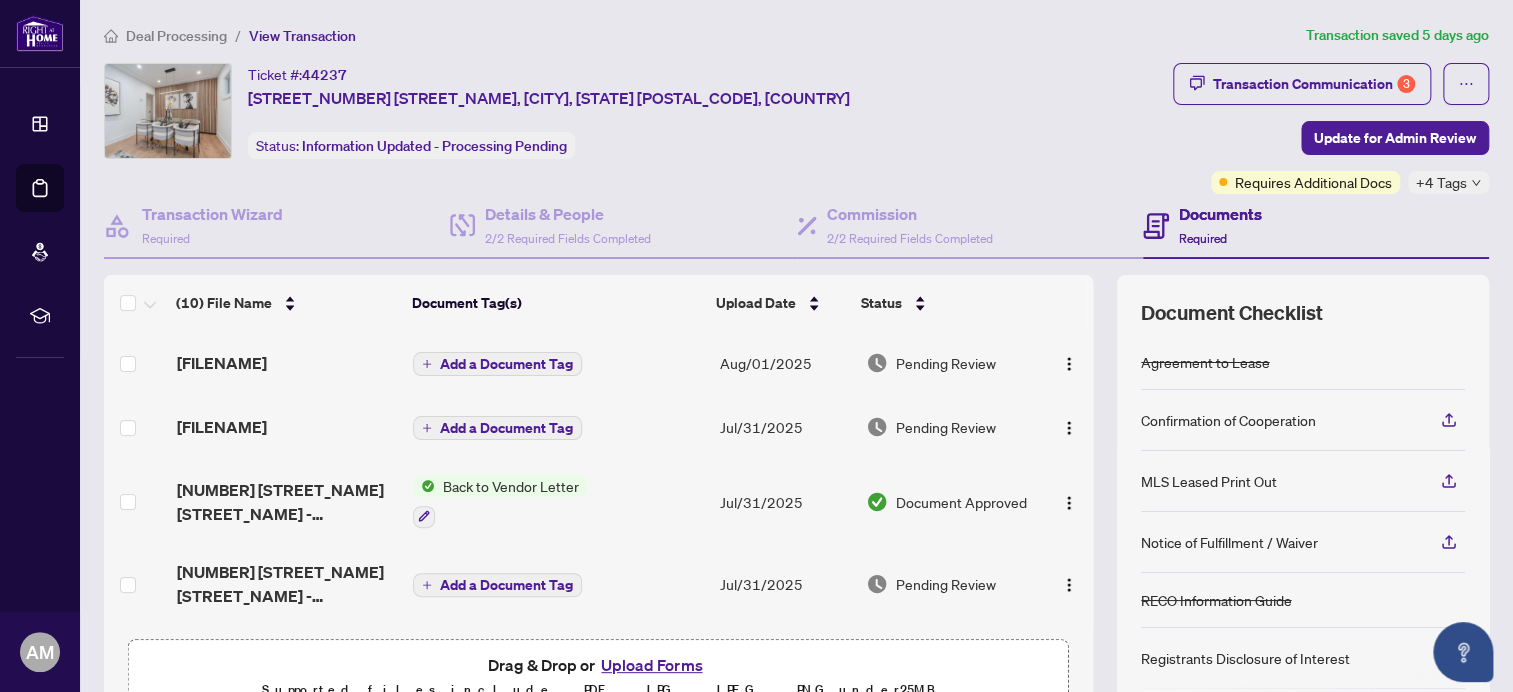 click 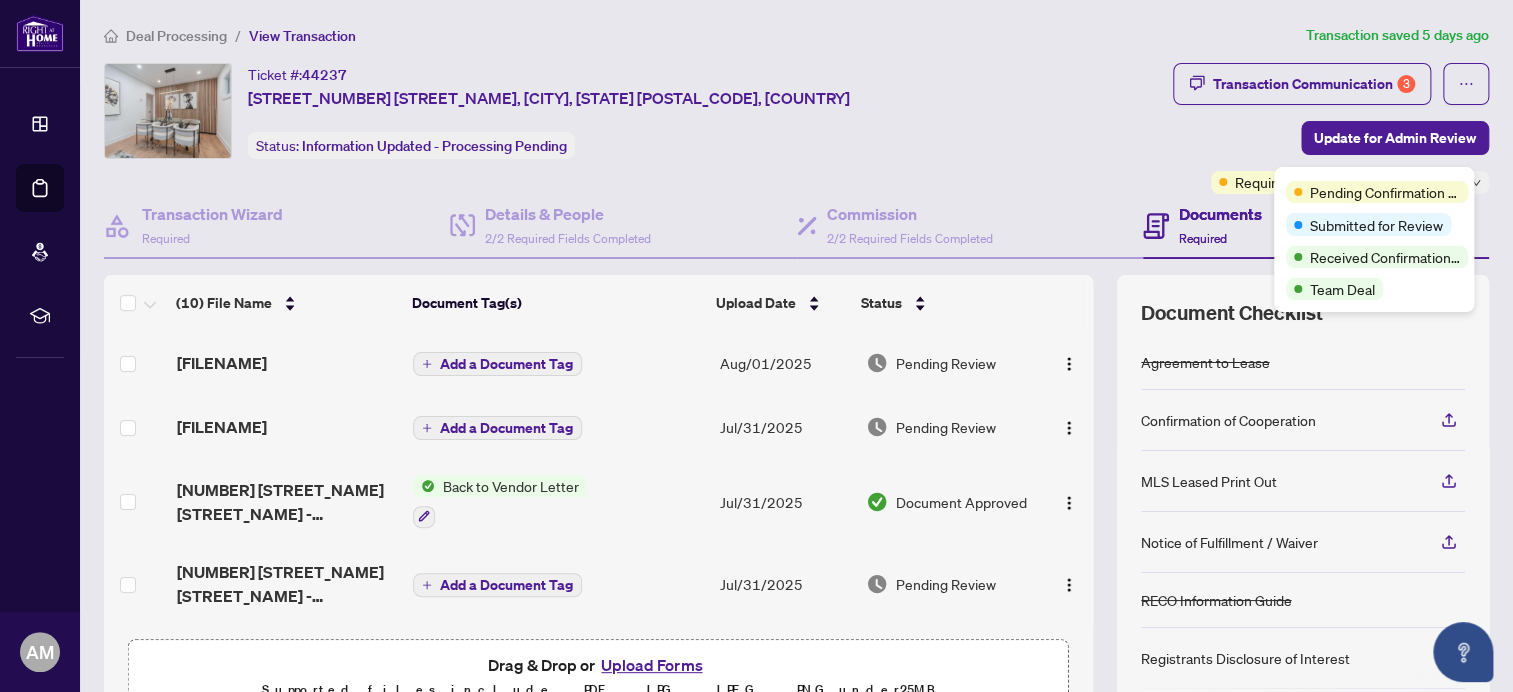 click on "Ticket #:  44237 Main floor-157 Woodycrest Ave, Toronto, Ontario M4J 3B8, Canada Status:   Information Updated - Processing Pending" at bounding box center [634, 128] 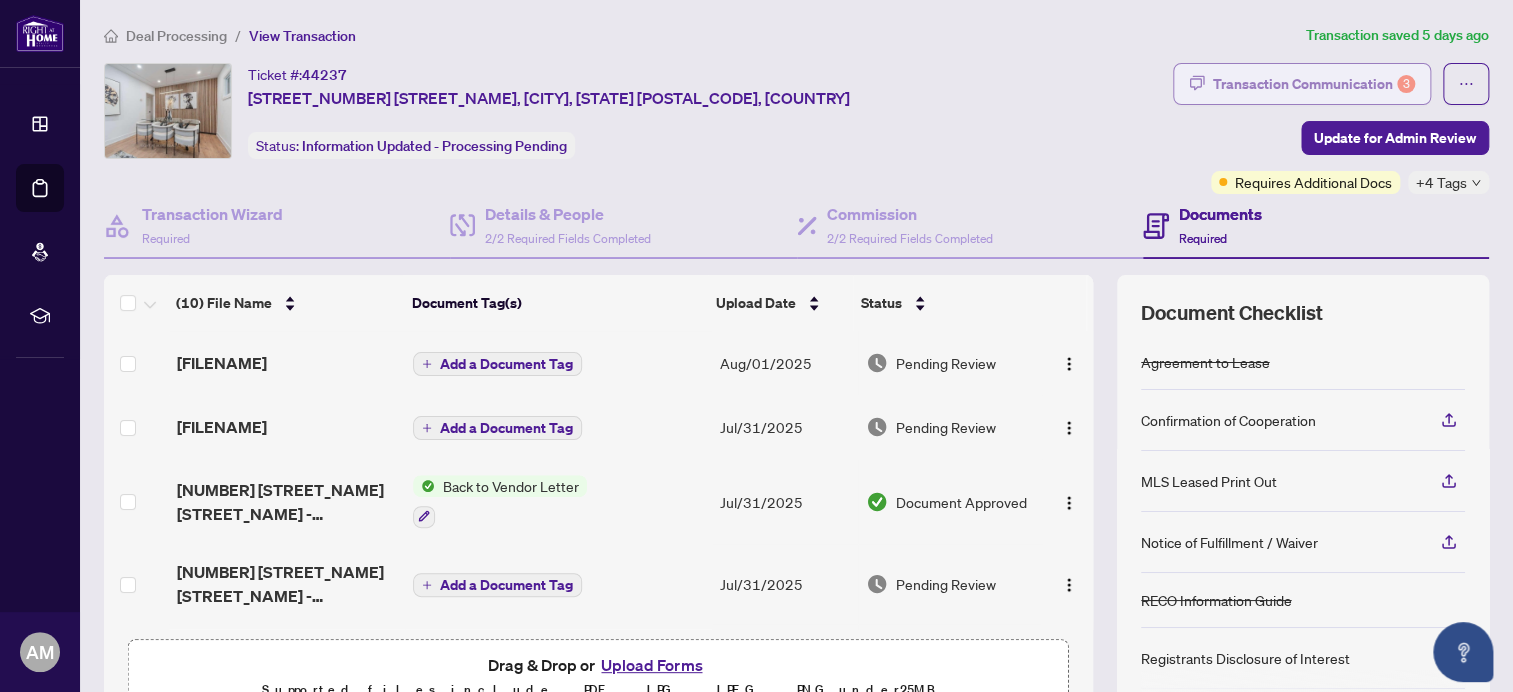 click on "Transaction Communication 3" at bounding box center [1314, 84] 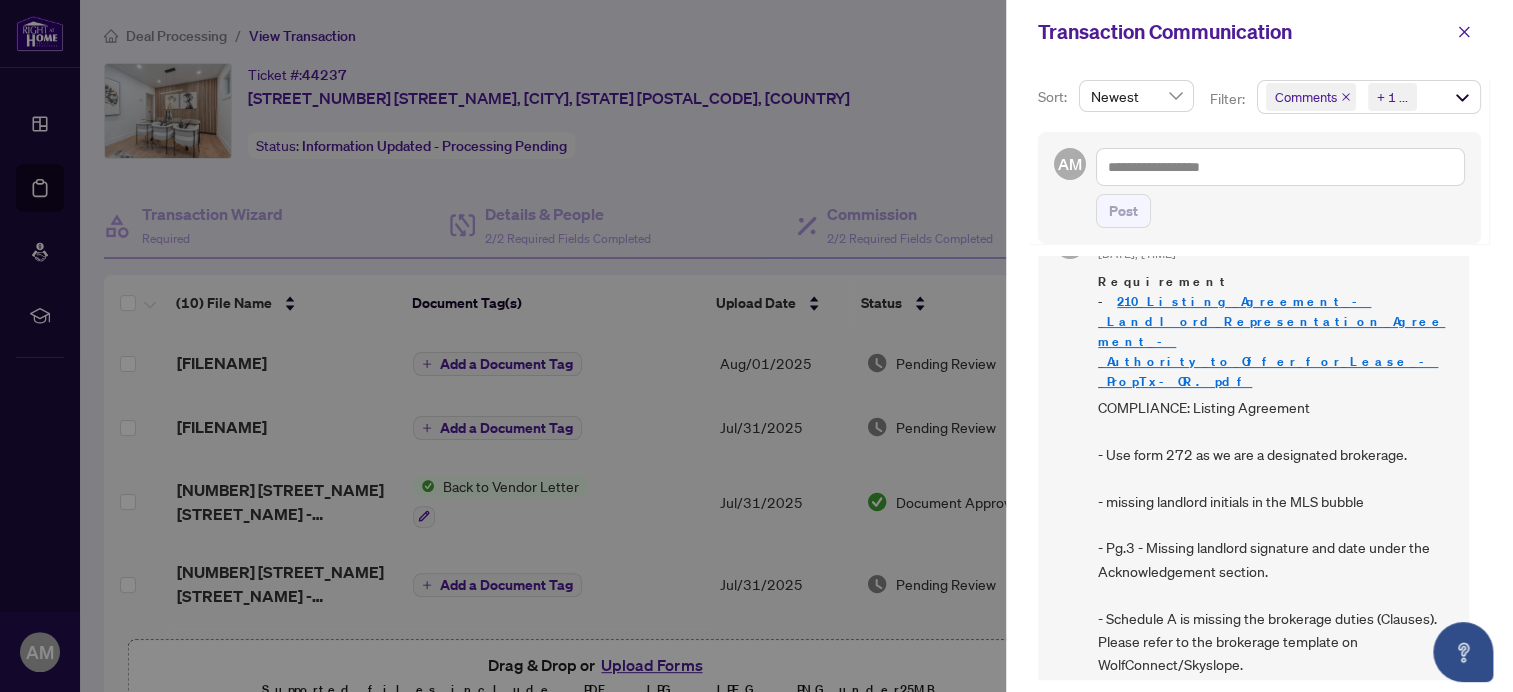 scroll, scrollTop: 200, scrollLeft: 0, axis: vertical 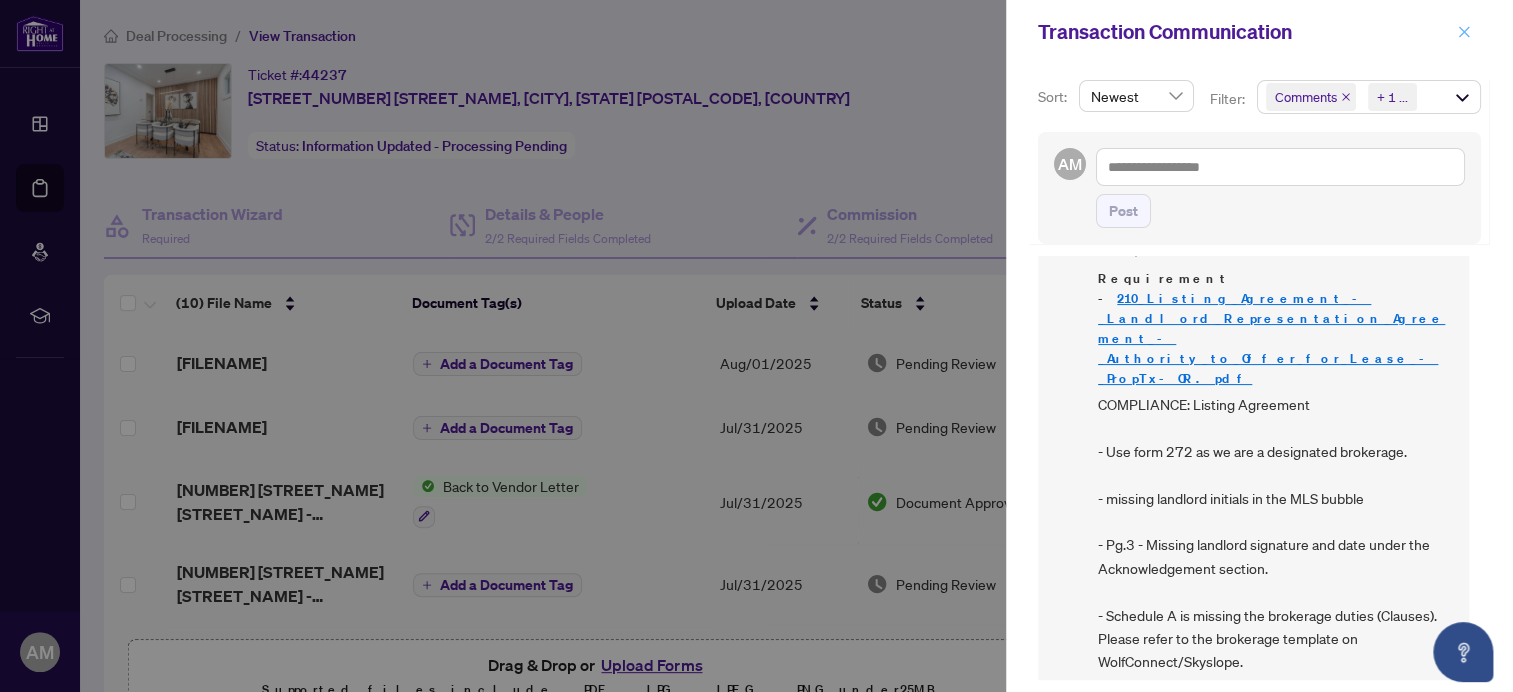 click 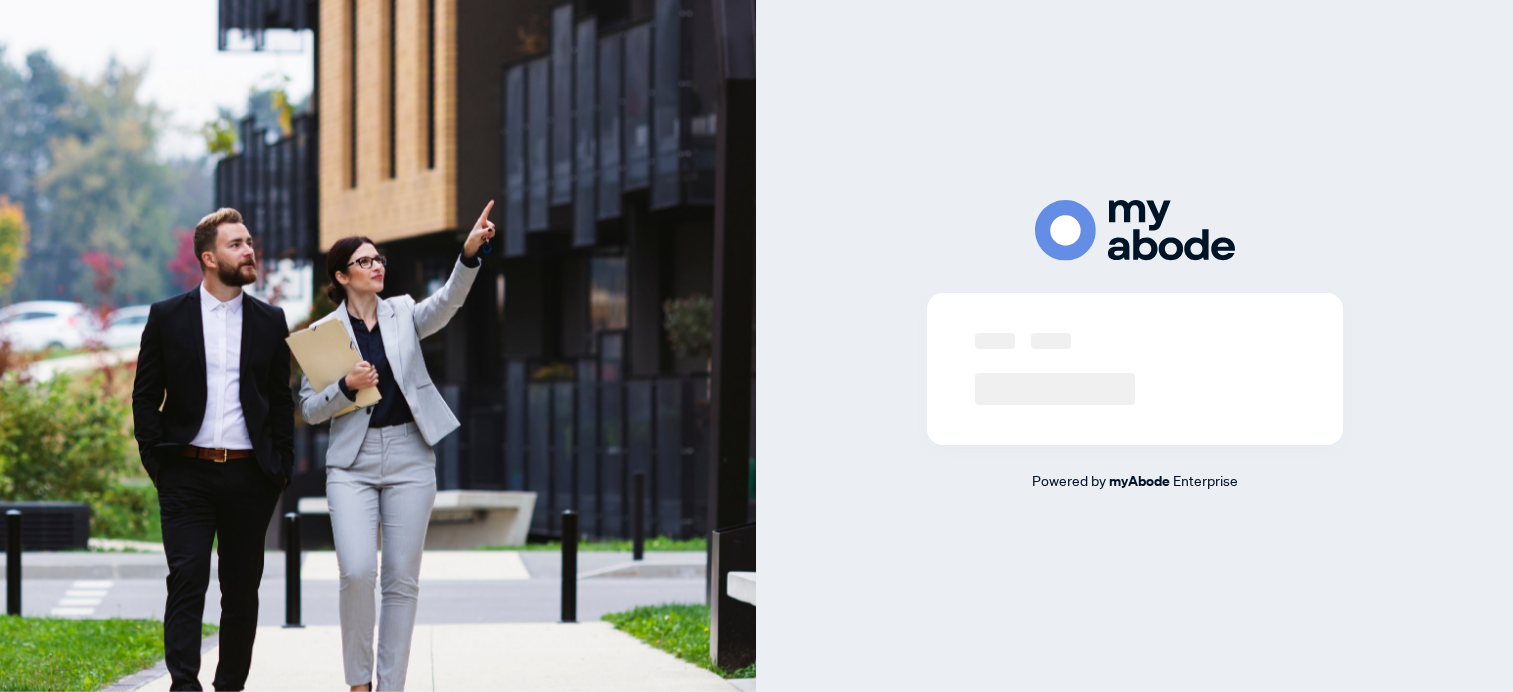 scroll, scrollTop: 0, scrollLeft: 0, axis: both 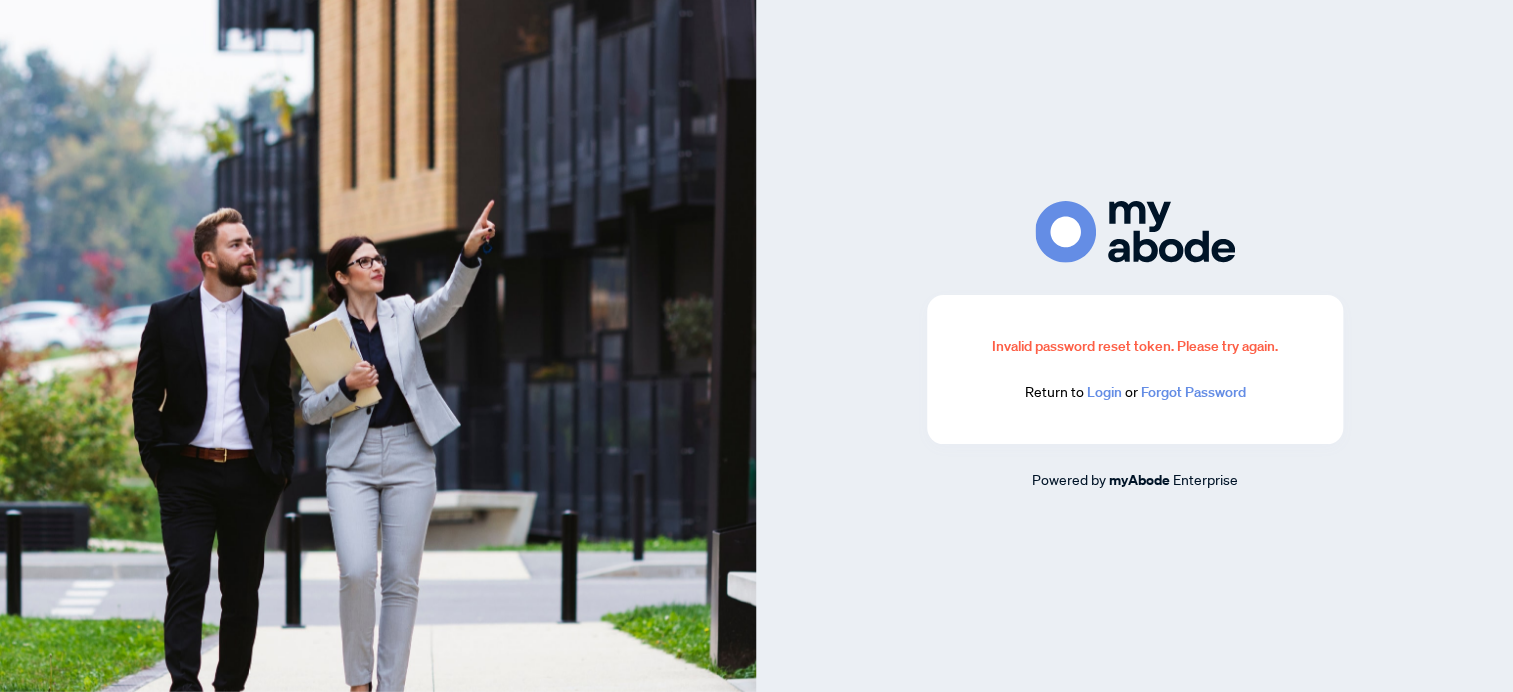 click on "Login" at bounding box center [1103, 392] 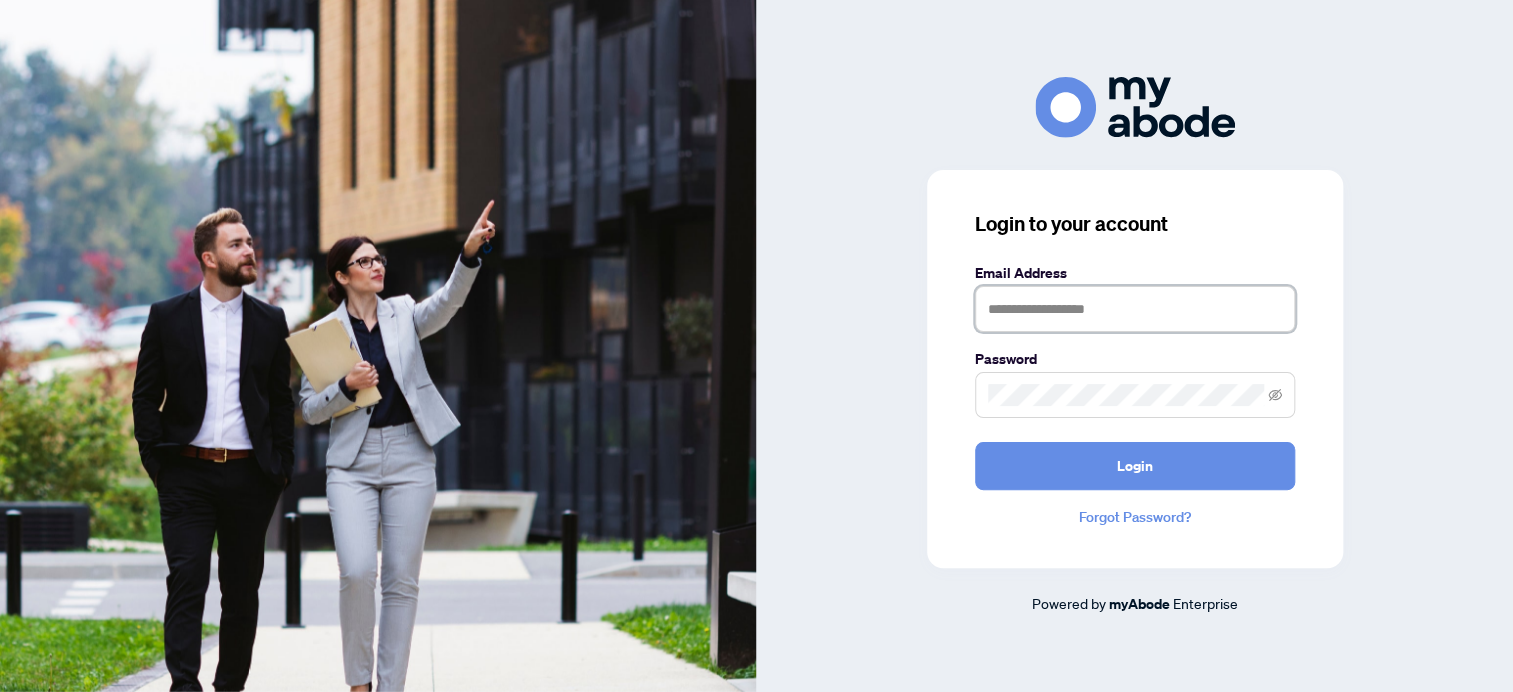 click at bounding box center [1135, 309] 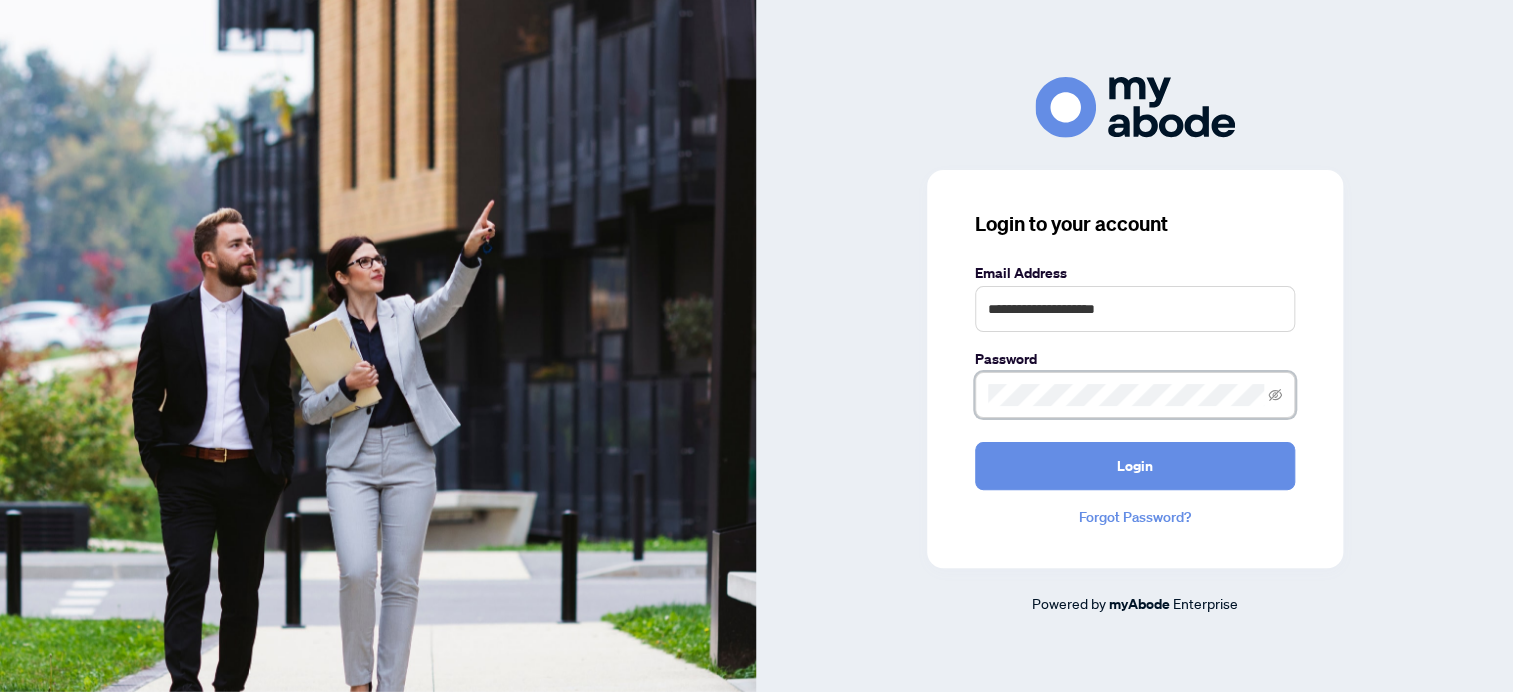 click on "Login" at bounding box center [1135, 466] 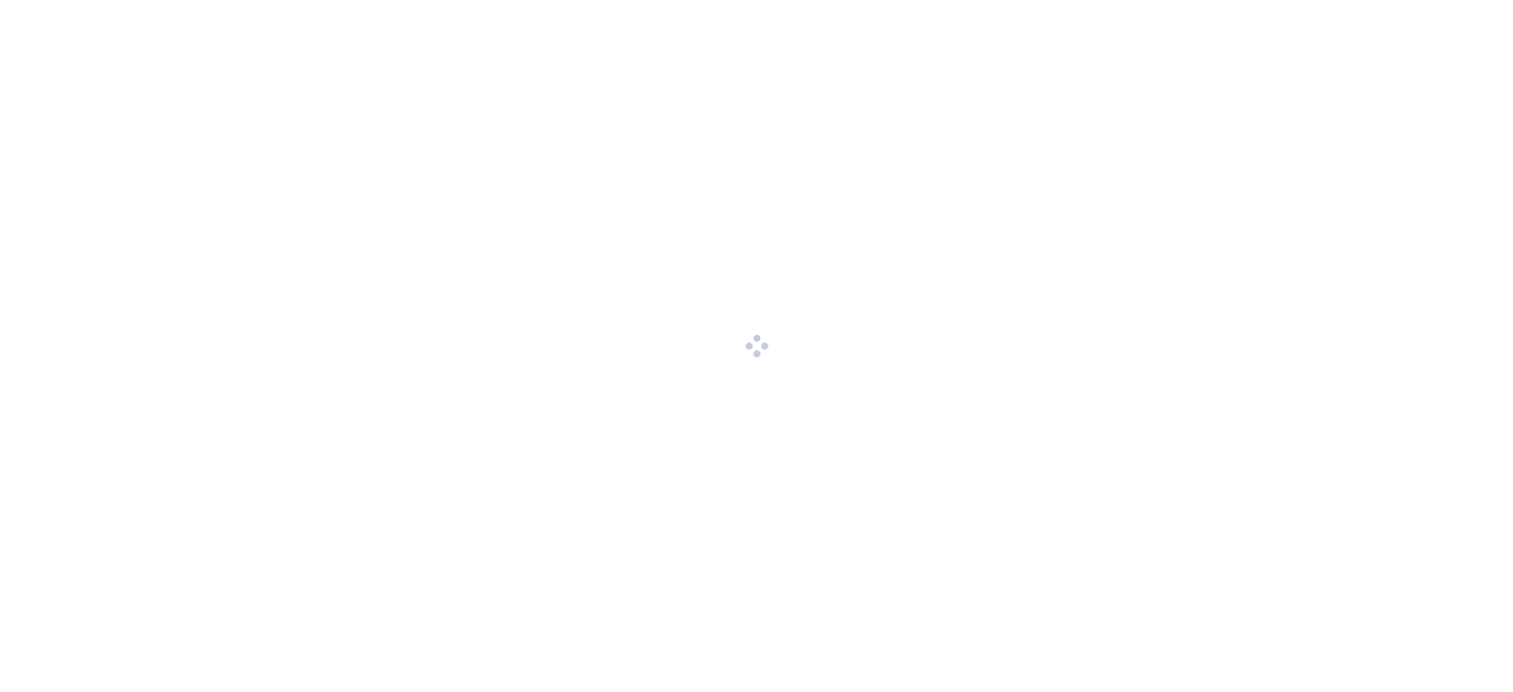 scroll, scrollTop: 0, scrollLeft: 0, axis: both 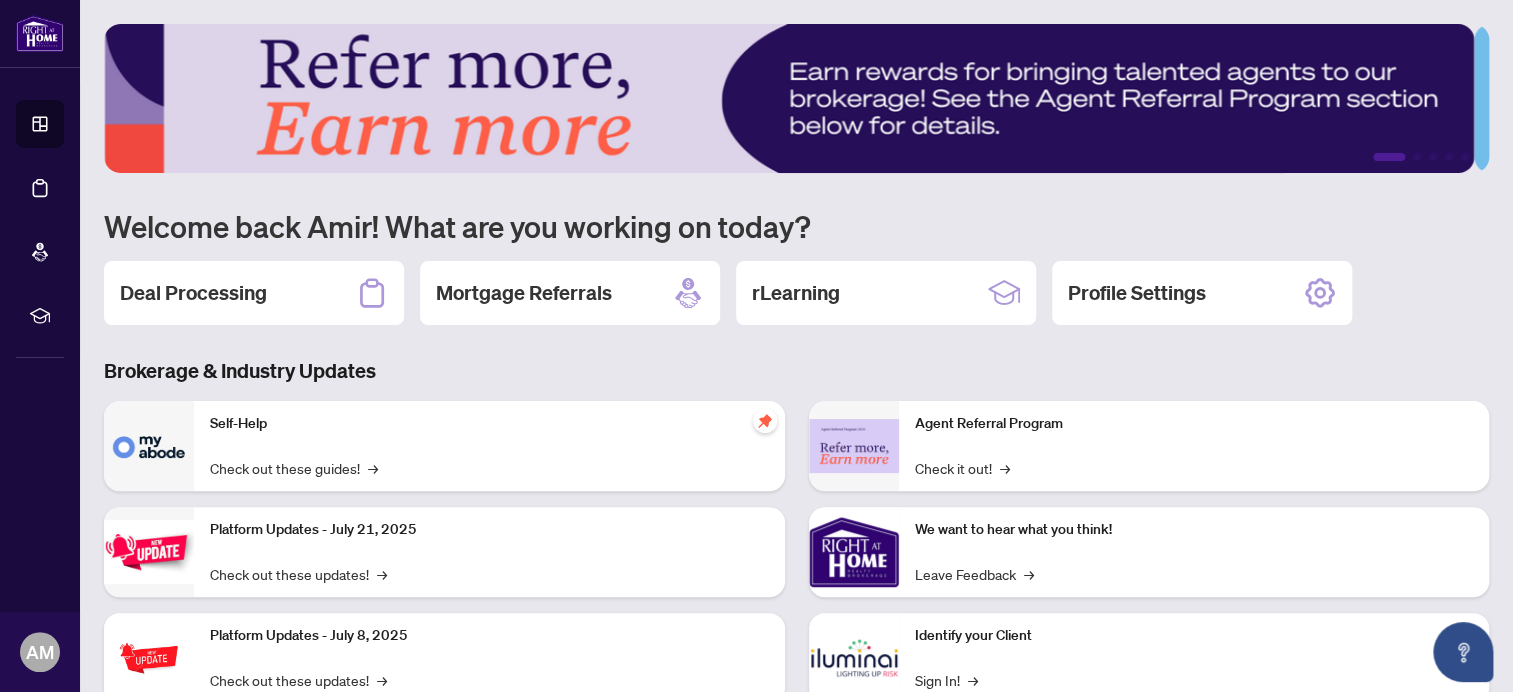 click on "Deal Processing" at bounding box center [193, 293] 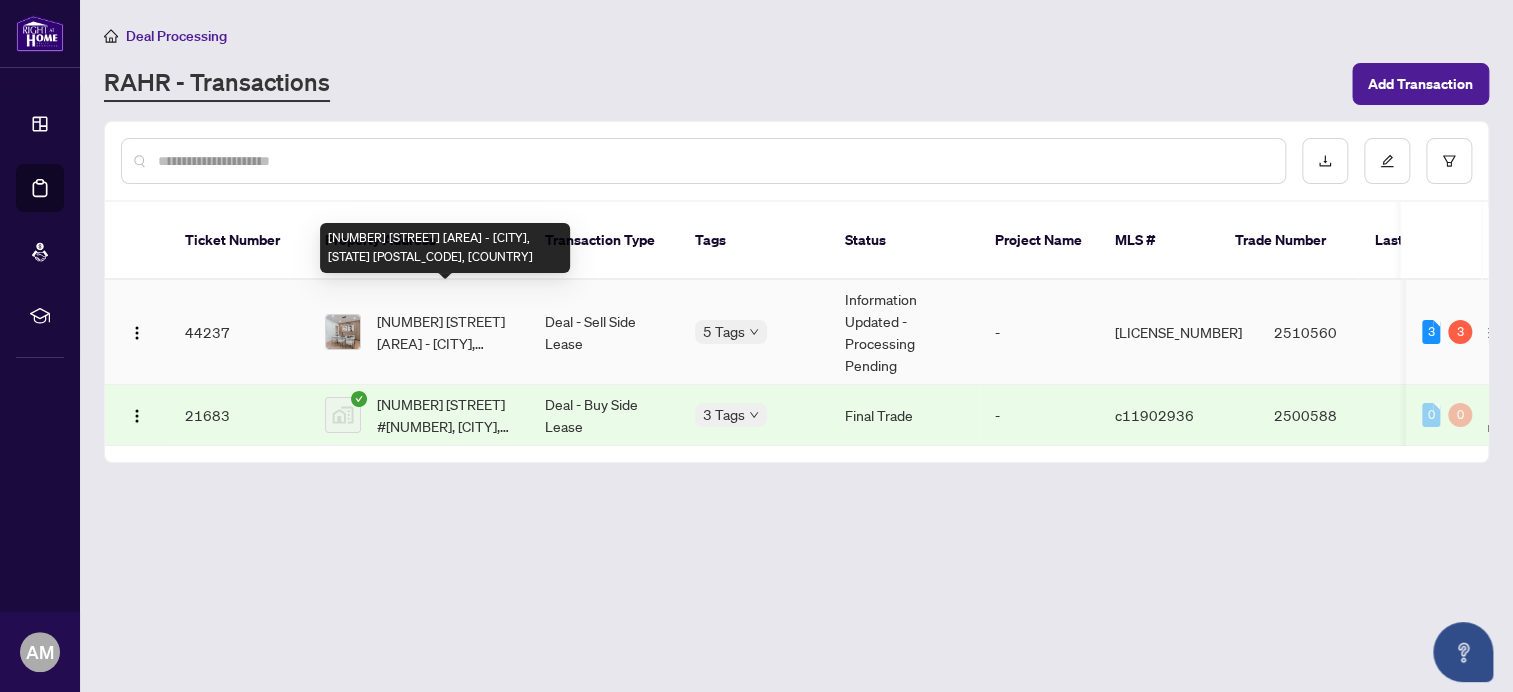 click on "[STREET_NUMBER] [STREET_NAME], [CITY], [STATE] [POSTAL_CODE], [COUNTRY]" at bounding box center [445, 332] 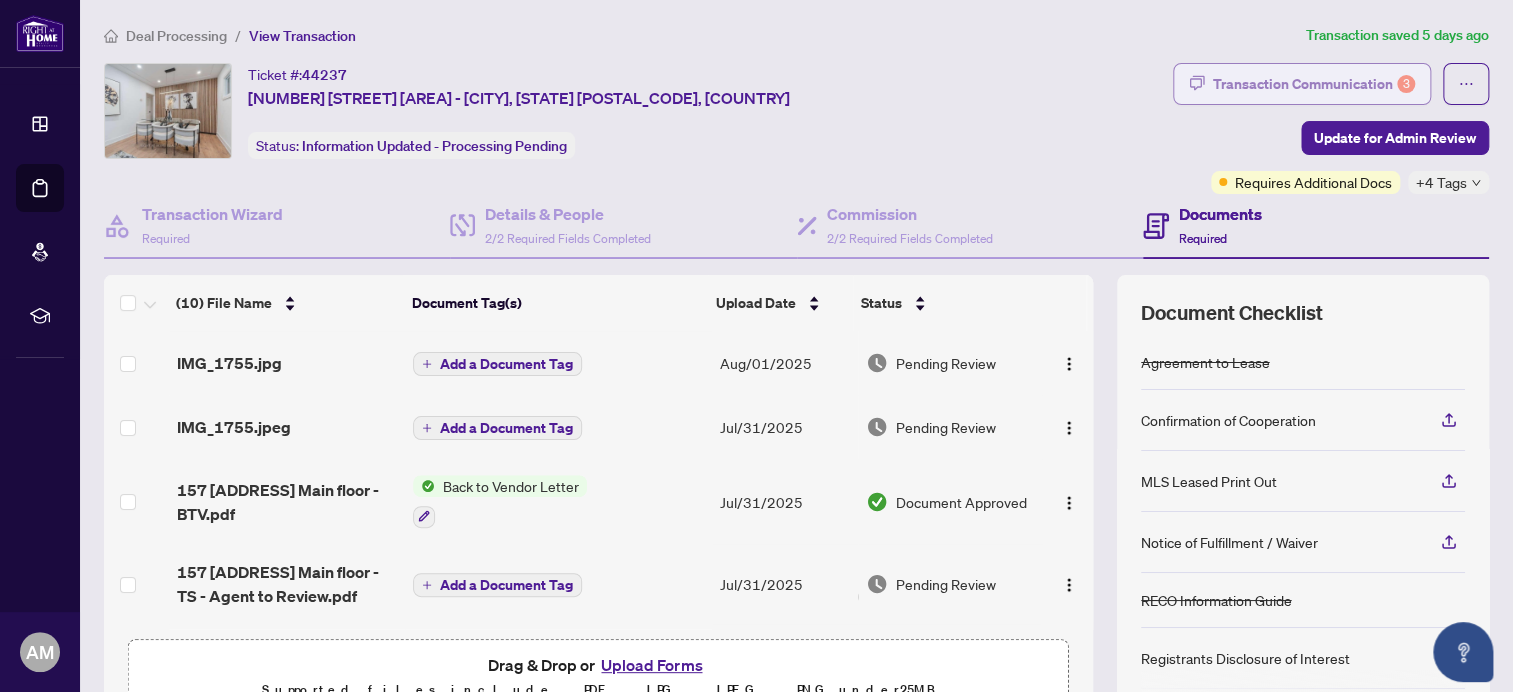 click on "Transaction Communication 3" at bounding box center [1314, 84] 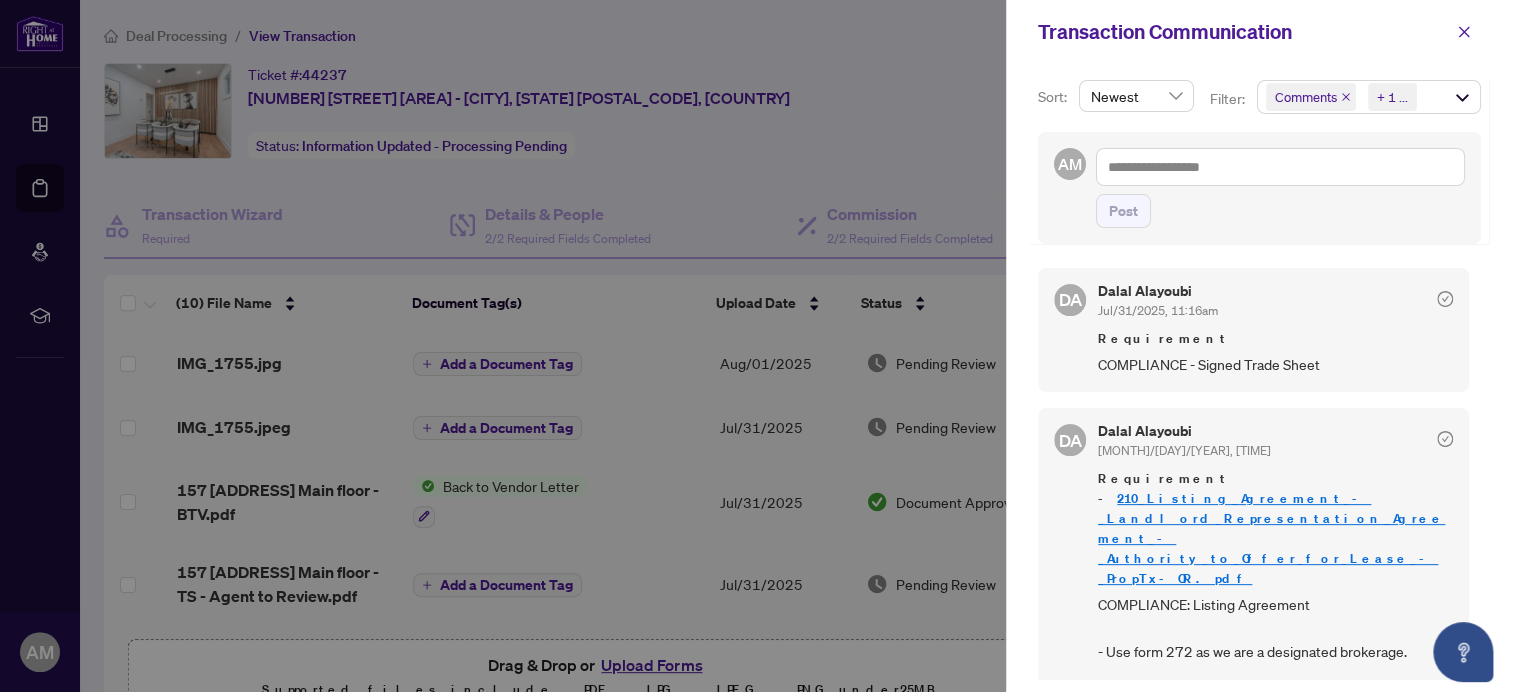 click on "210_Listing_Agreement_-_Landlord_Representation_Agreement_-_Authority_to_Offer_for_Lease_-_PropTx-OR.pdf" at bounding box center [1271, 538] 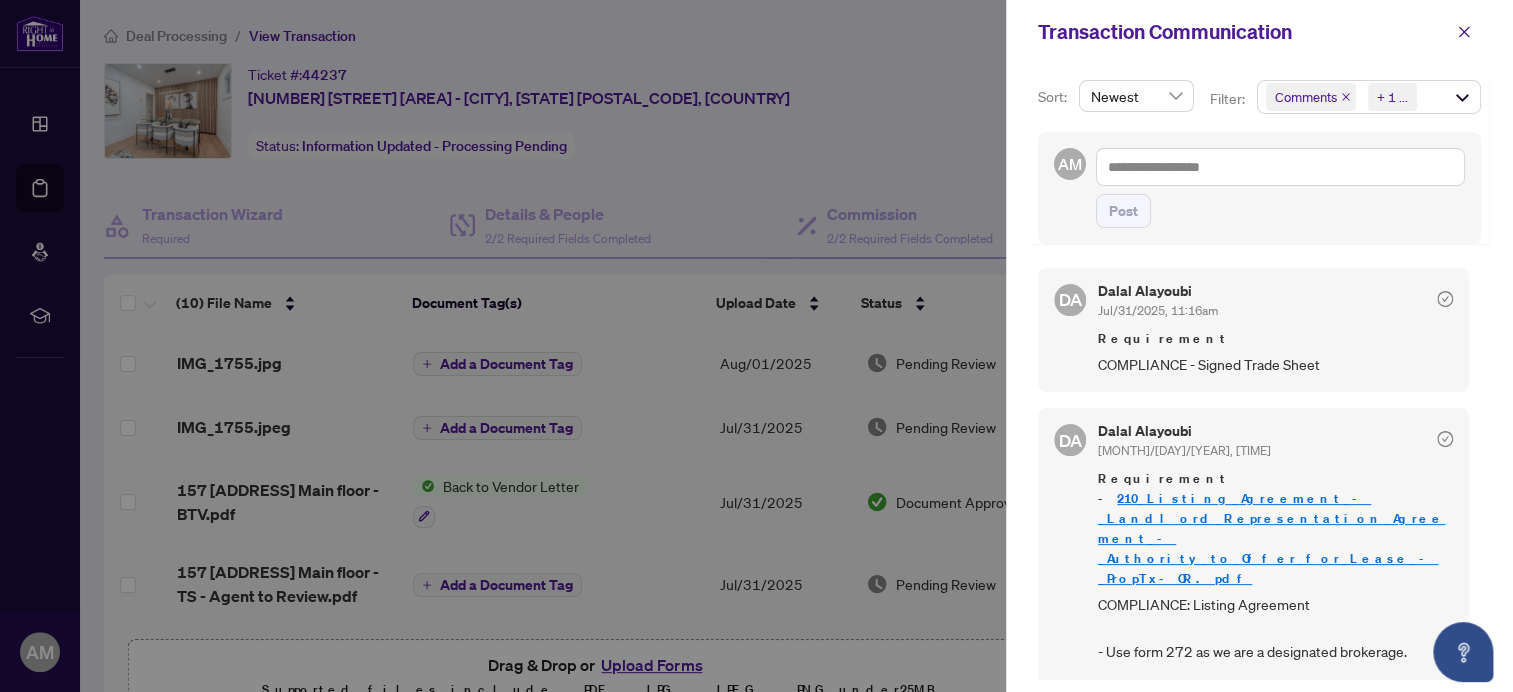 click on "210_Listing_Agreement_-_Landlord_Representation_Agreement_-_Authority_to_Offer_for_Lease_-_PropTx-OR.pdf" at bounding box center [1271, 538] 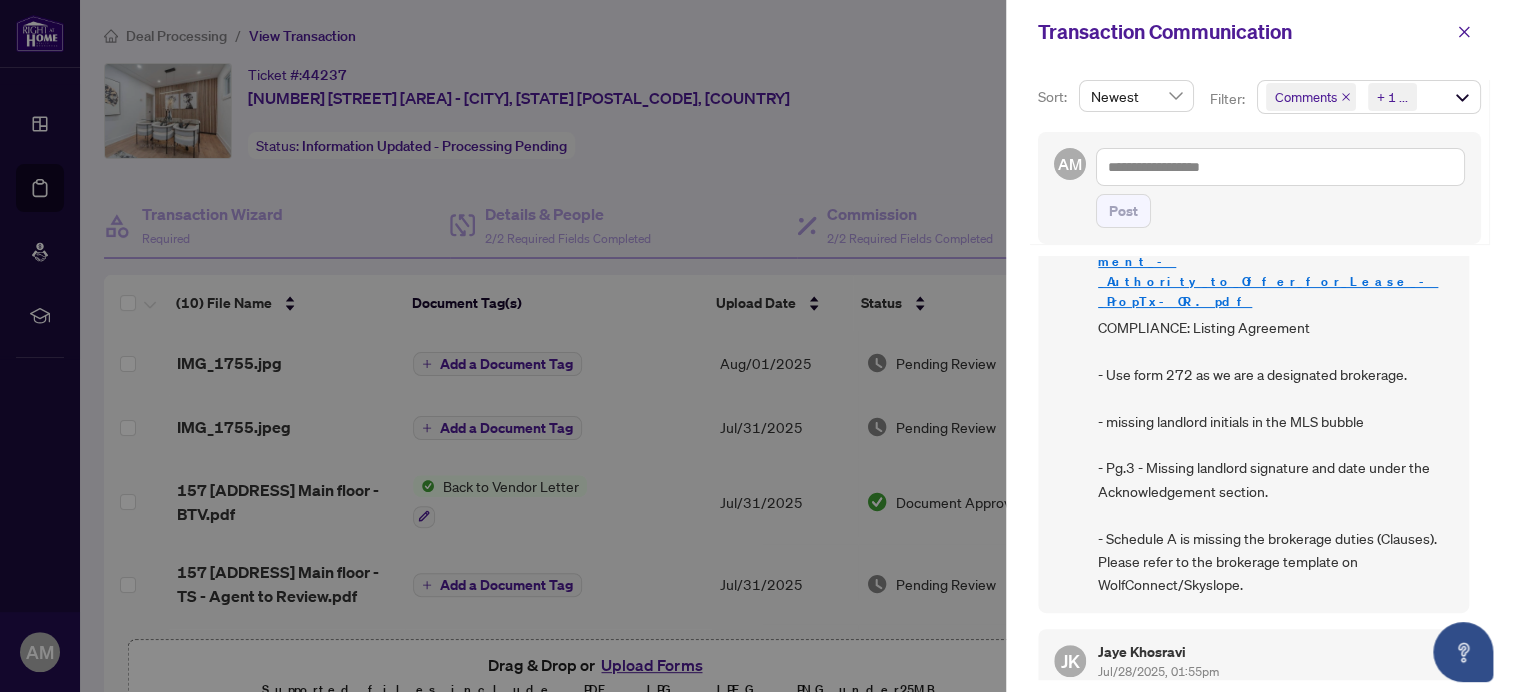scroll, scrollTop: 0, scrollLeft: 0, axis: both 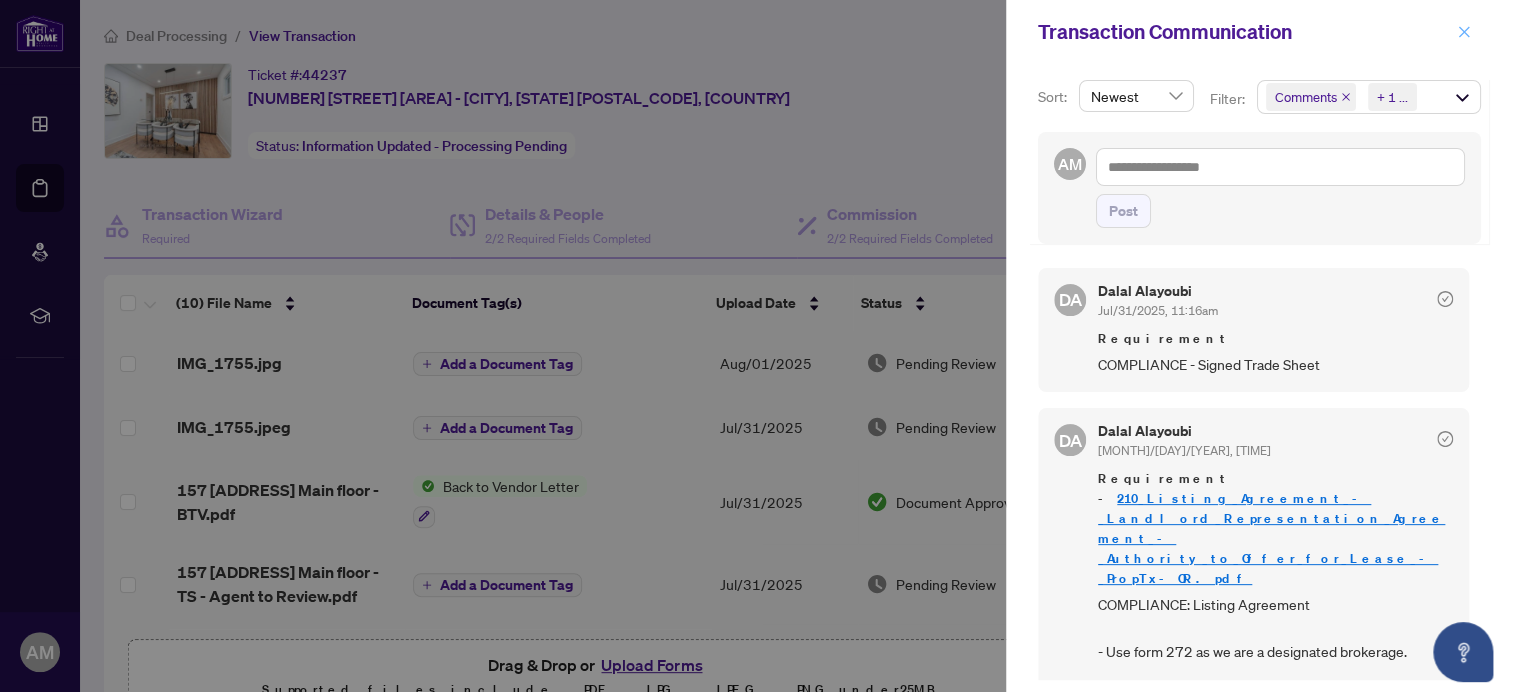 click 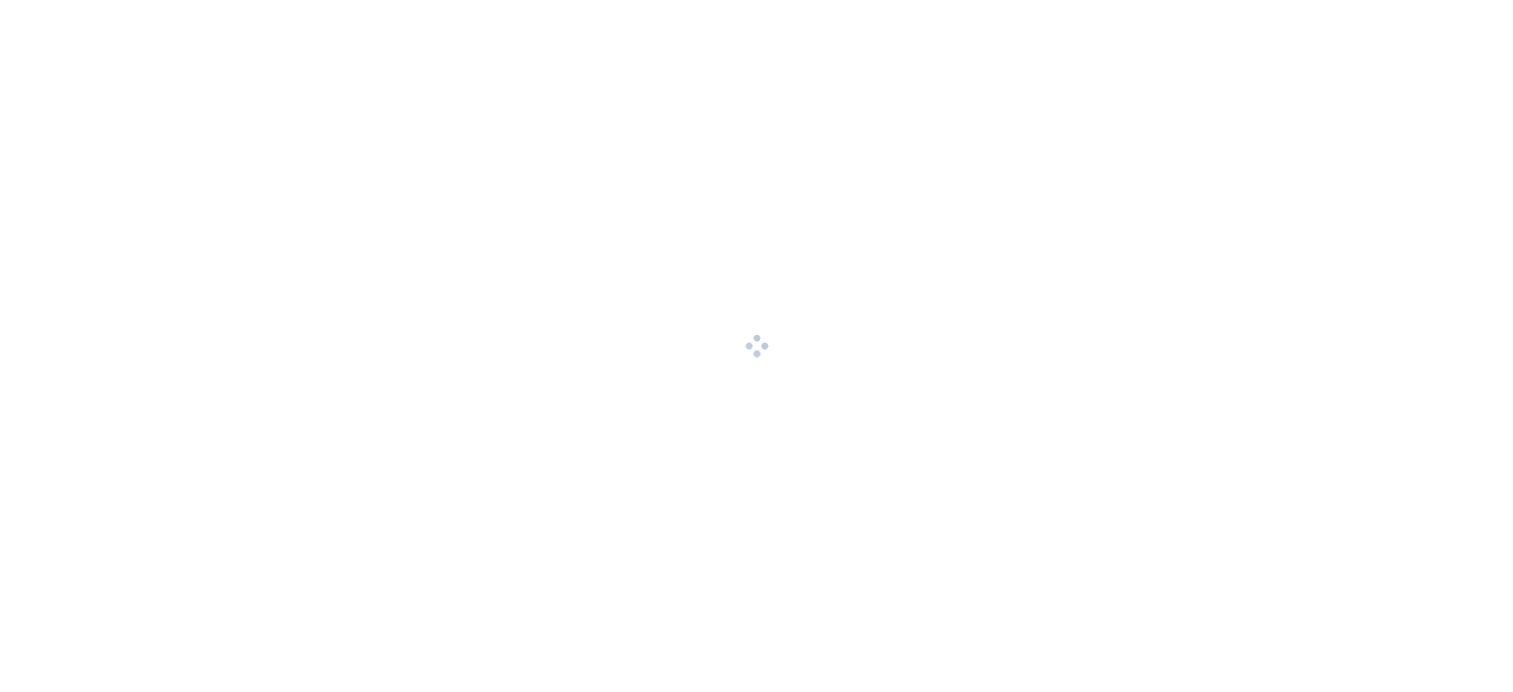 scroll, scrollTop: 0, scrollLeft: 0, axis: both 